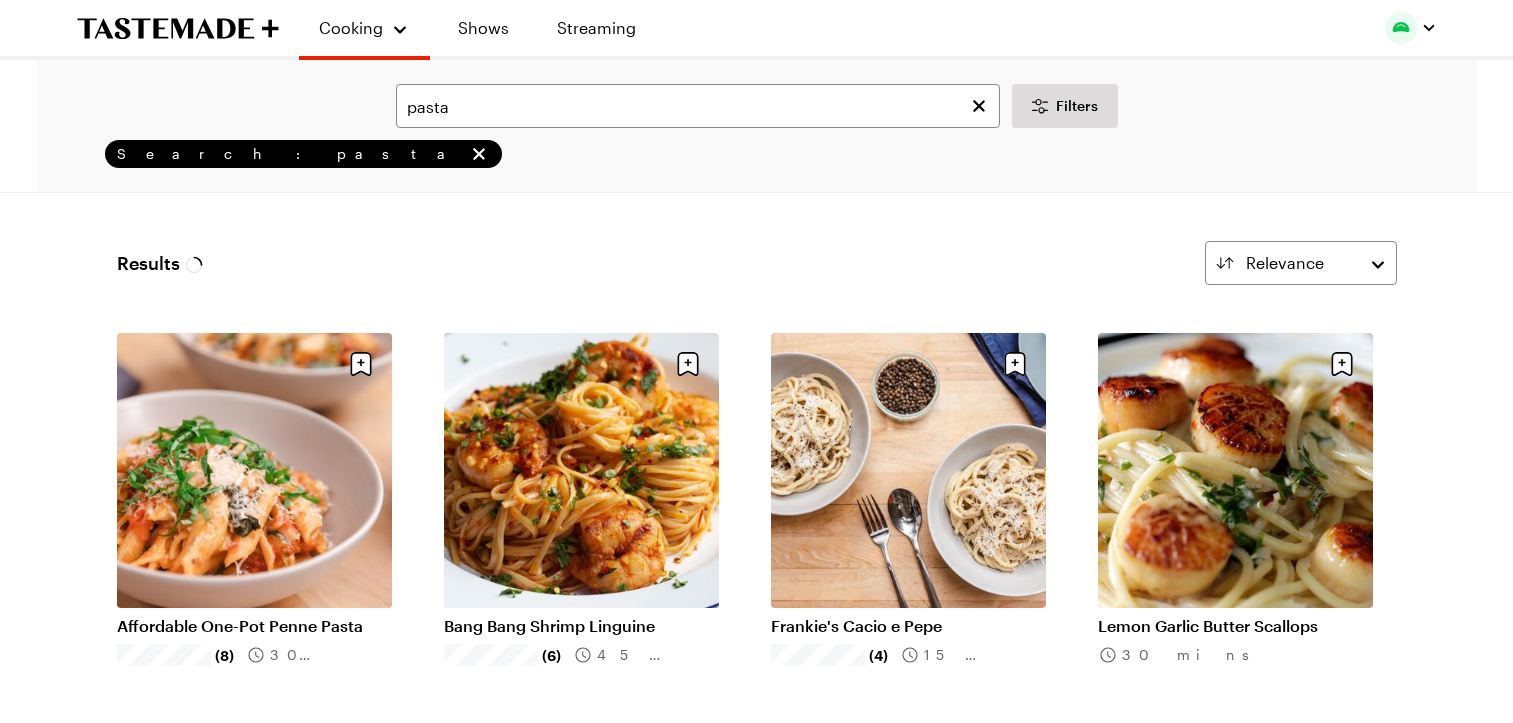 scroll, scrollTop: 0, scrollLeft: 0, axis: both 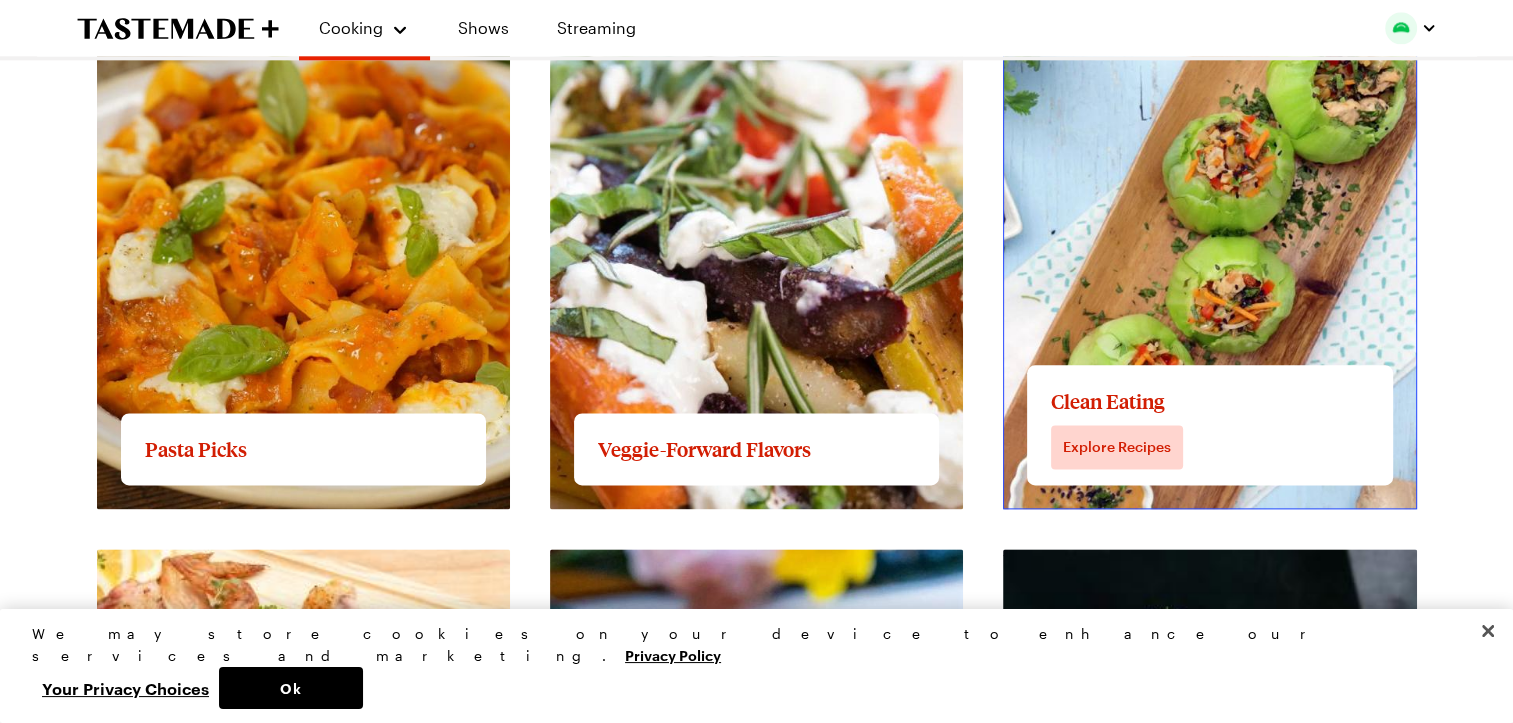 click on "View full content for Clean Eating" at bounding box center [1130, 20] 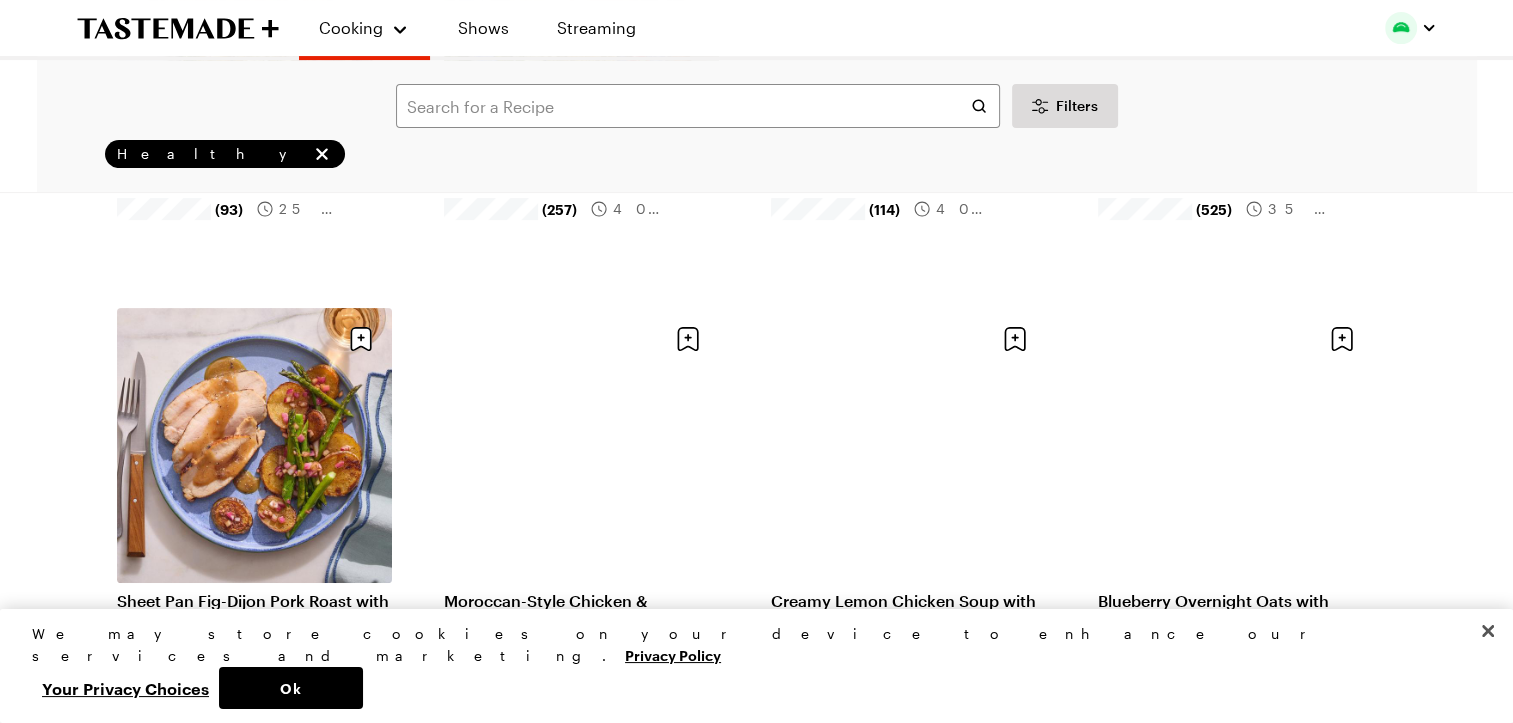 scroll, scrollTop: 0, scrollLeft: 0, axis: both 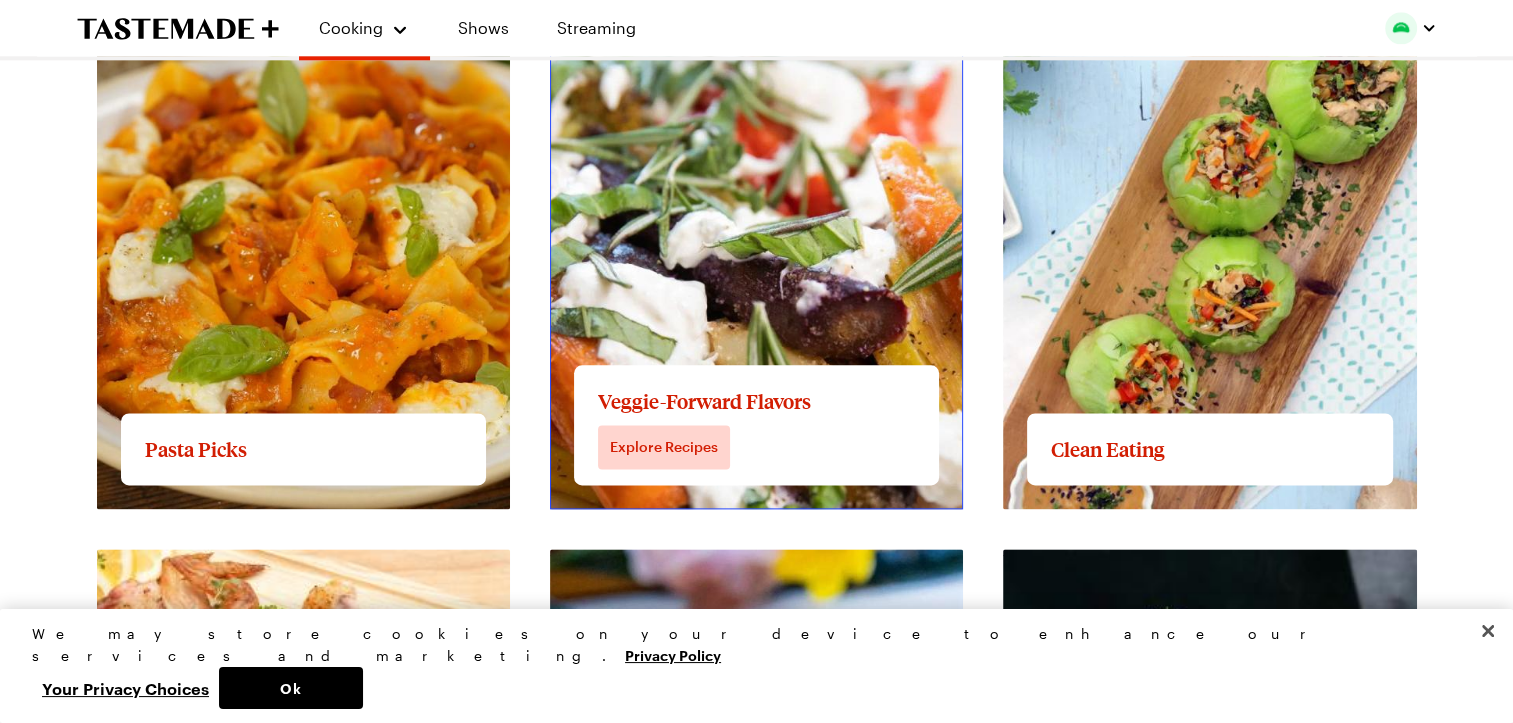 click on "View full content for Veggie-Forward Flavors" at bounding box center (718, 20) 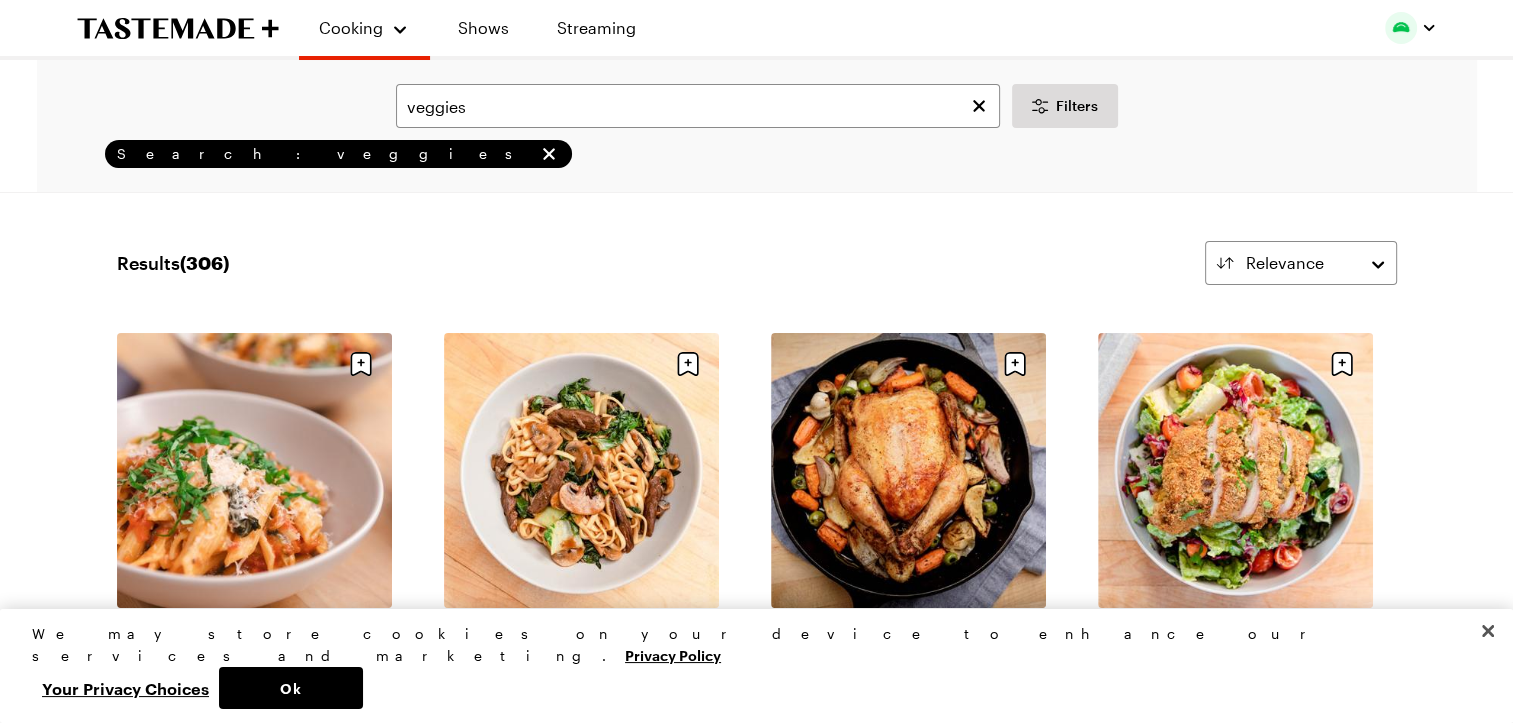 scroll, scrollTop: 0, scrollLeft: 0, axis: both 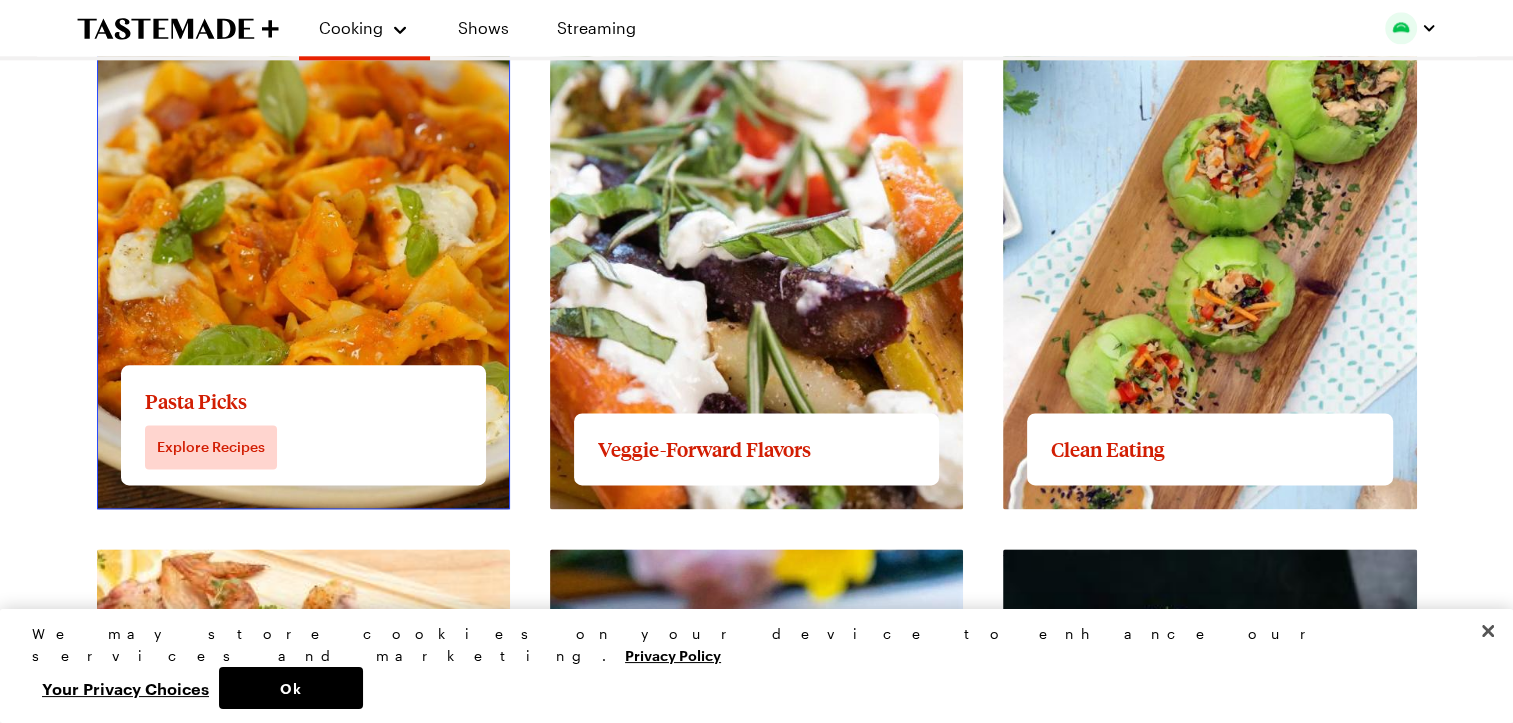 click on "View full content for Pasta Picks" at bounding box center [217, 20] 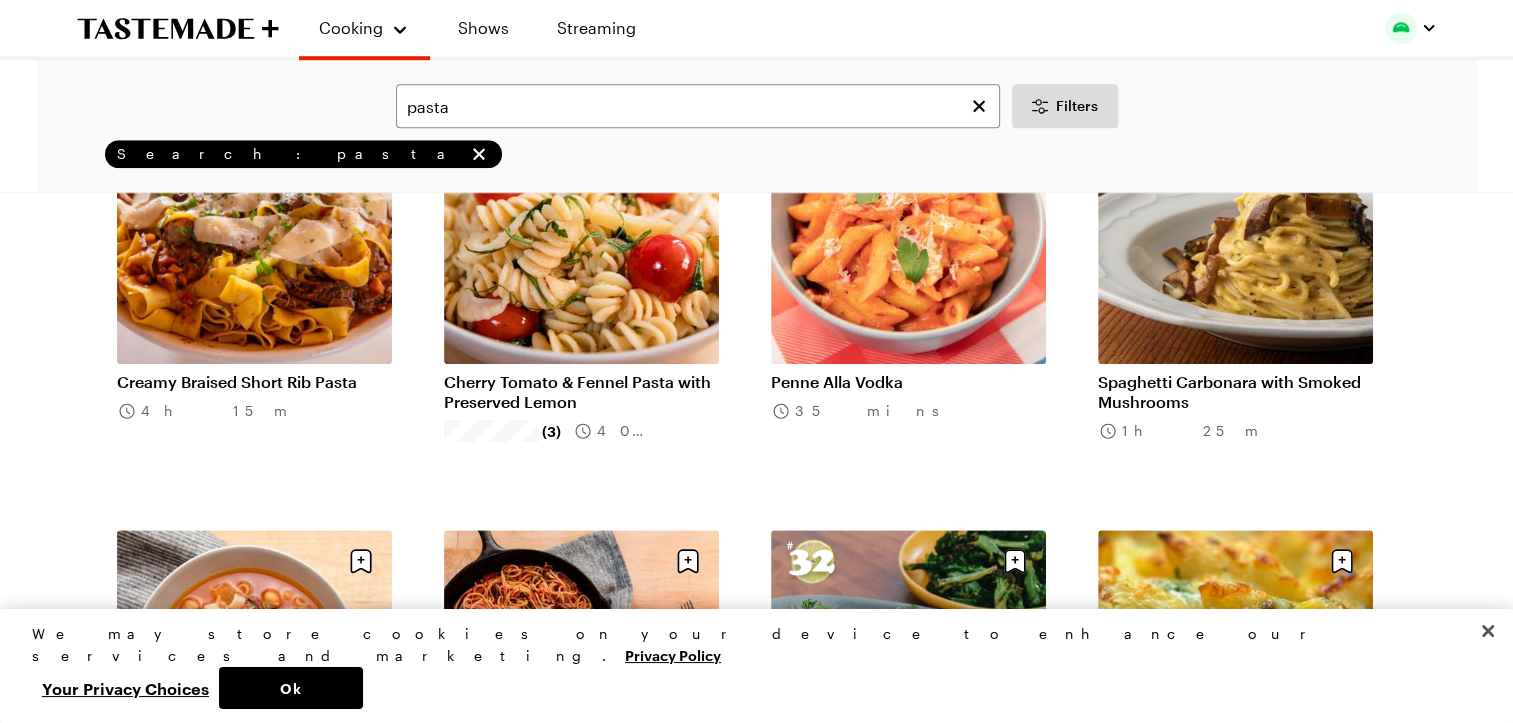 scroll, scrollTop: 1566, scrollLeft: 0, axis: vertical 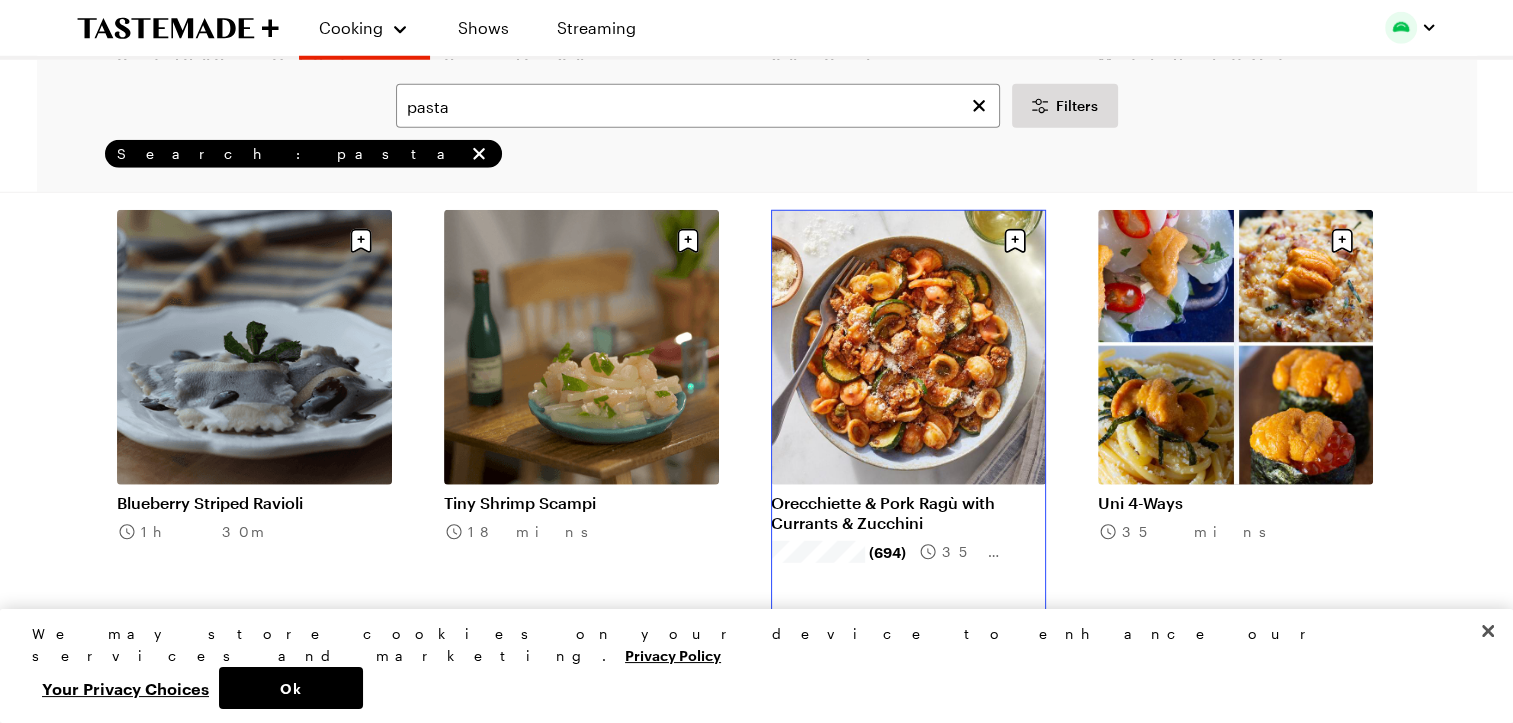click on "Orecchiette & Pork Ragù with Currants & Zucchini" at bounding box center [908, 513] 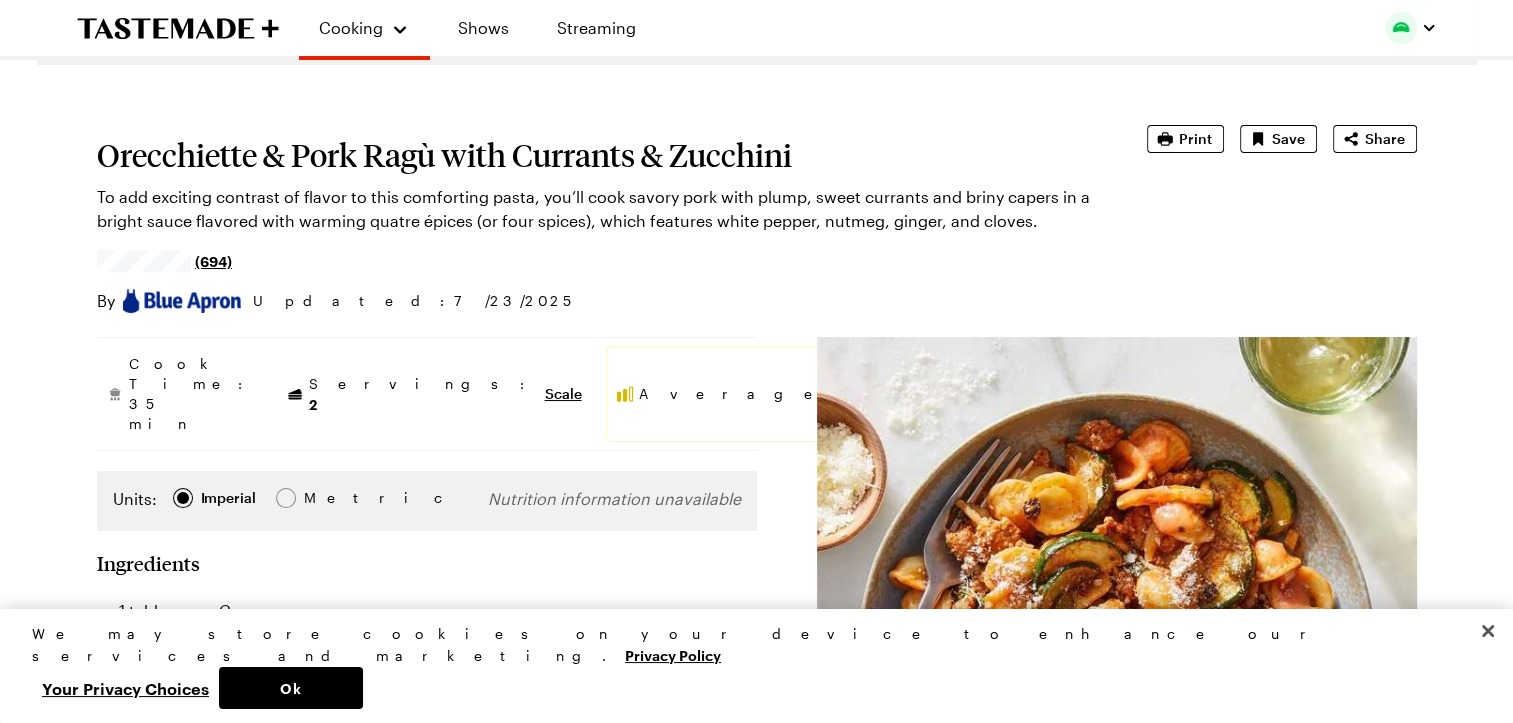 scroll, scrollTop: 0, scrollLeft: 0, axis: both 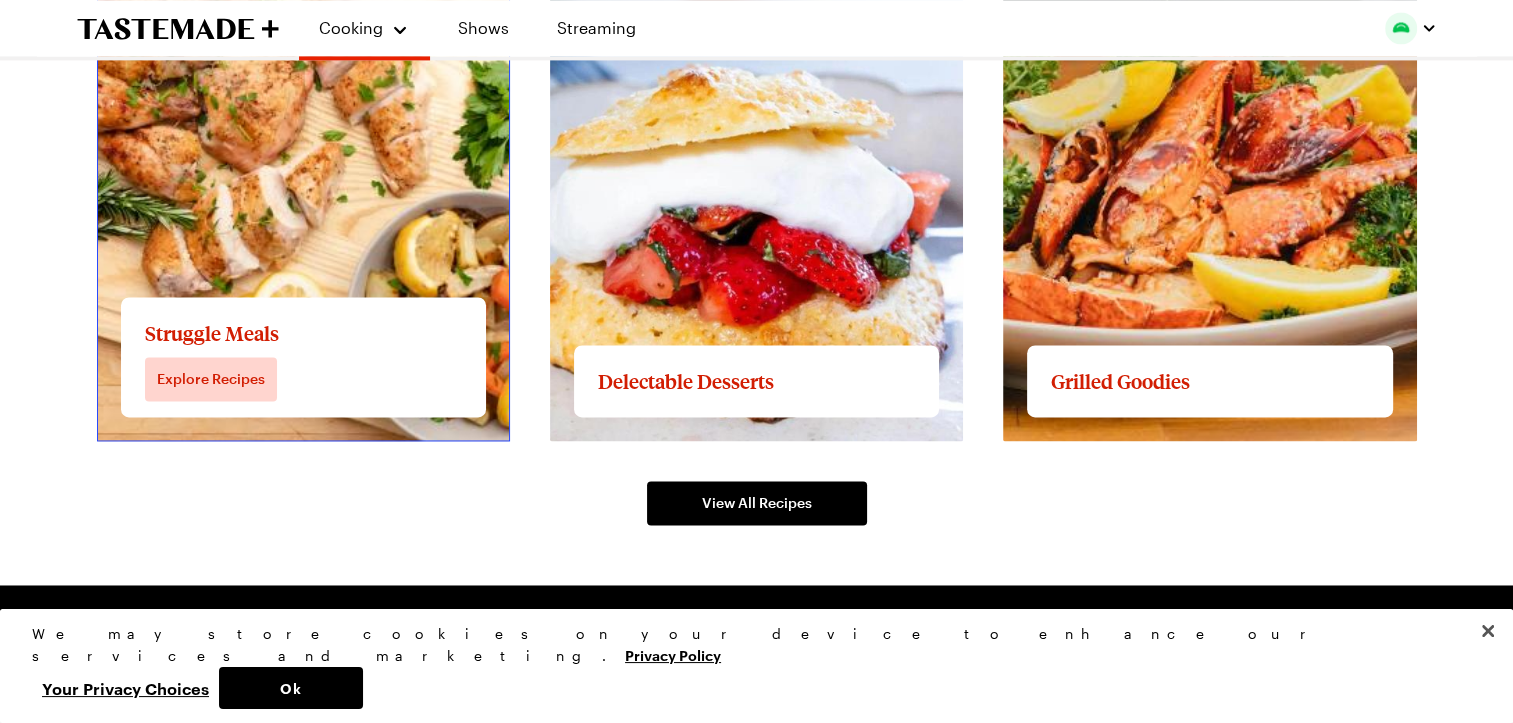 click on "View full content for Struggle Meals" at bounding box center [232, -48] 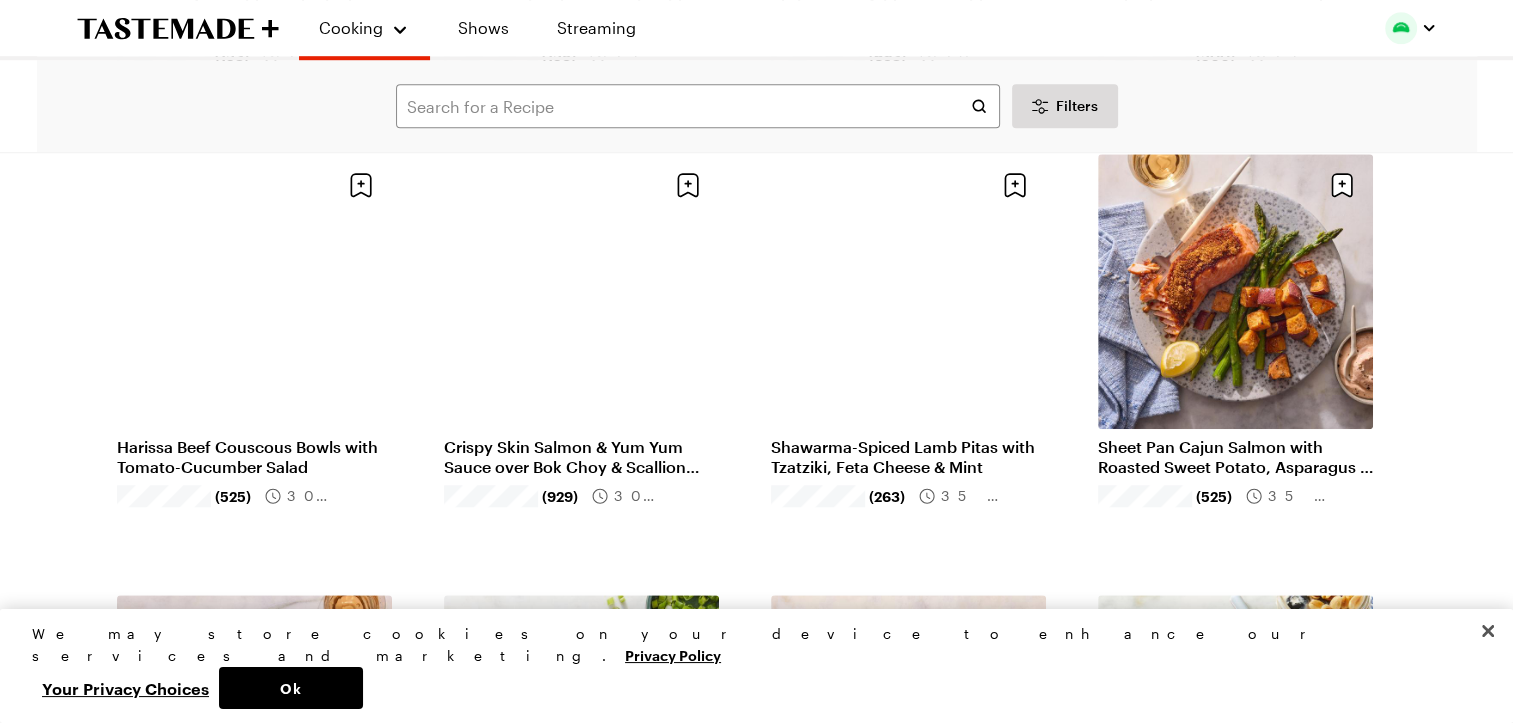 scroll, scrollTop: 1454, scrollLeft: 0, axis: vertical 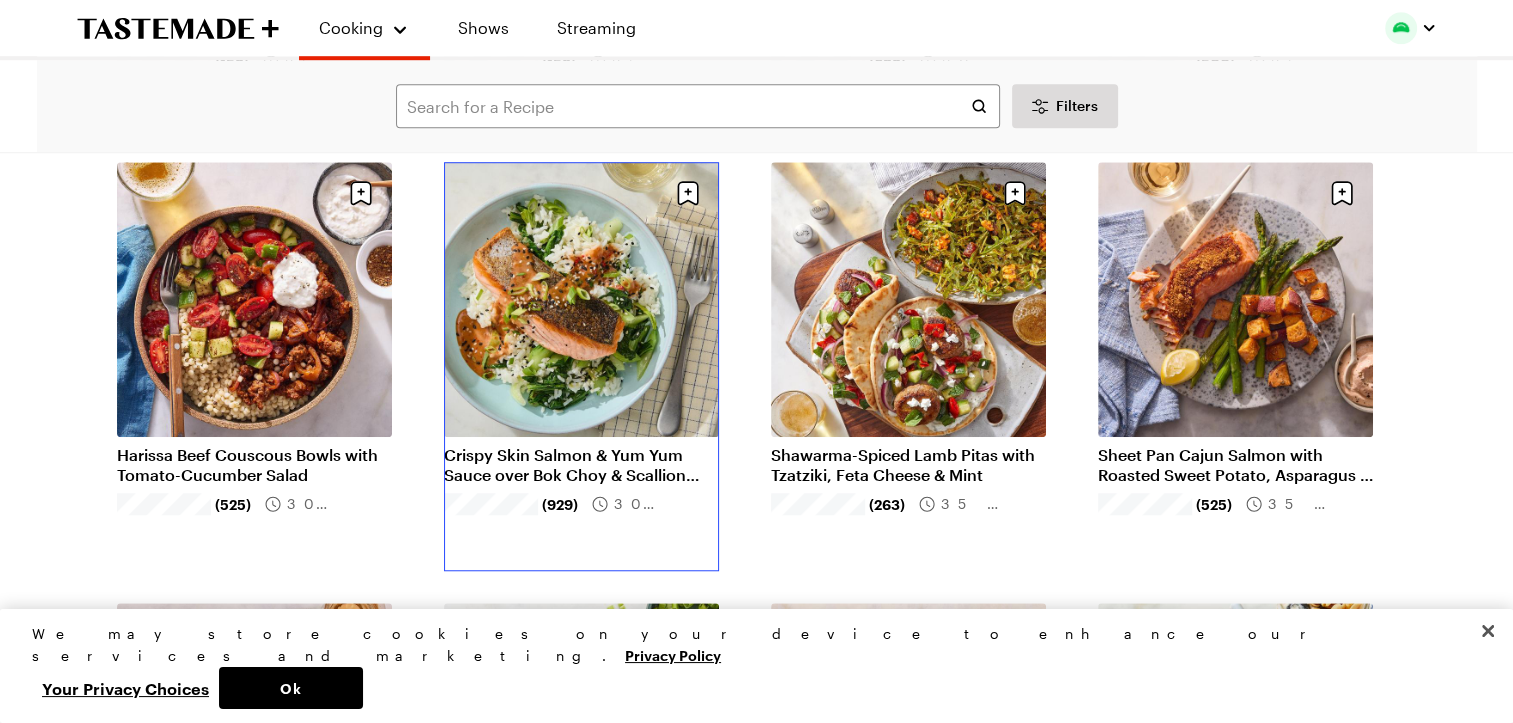 click on "Crispy Skin Salmon & Yum Yum Sauce over Bok Choy & Scallion Rice" at bounding box center [581, 465] 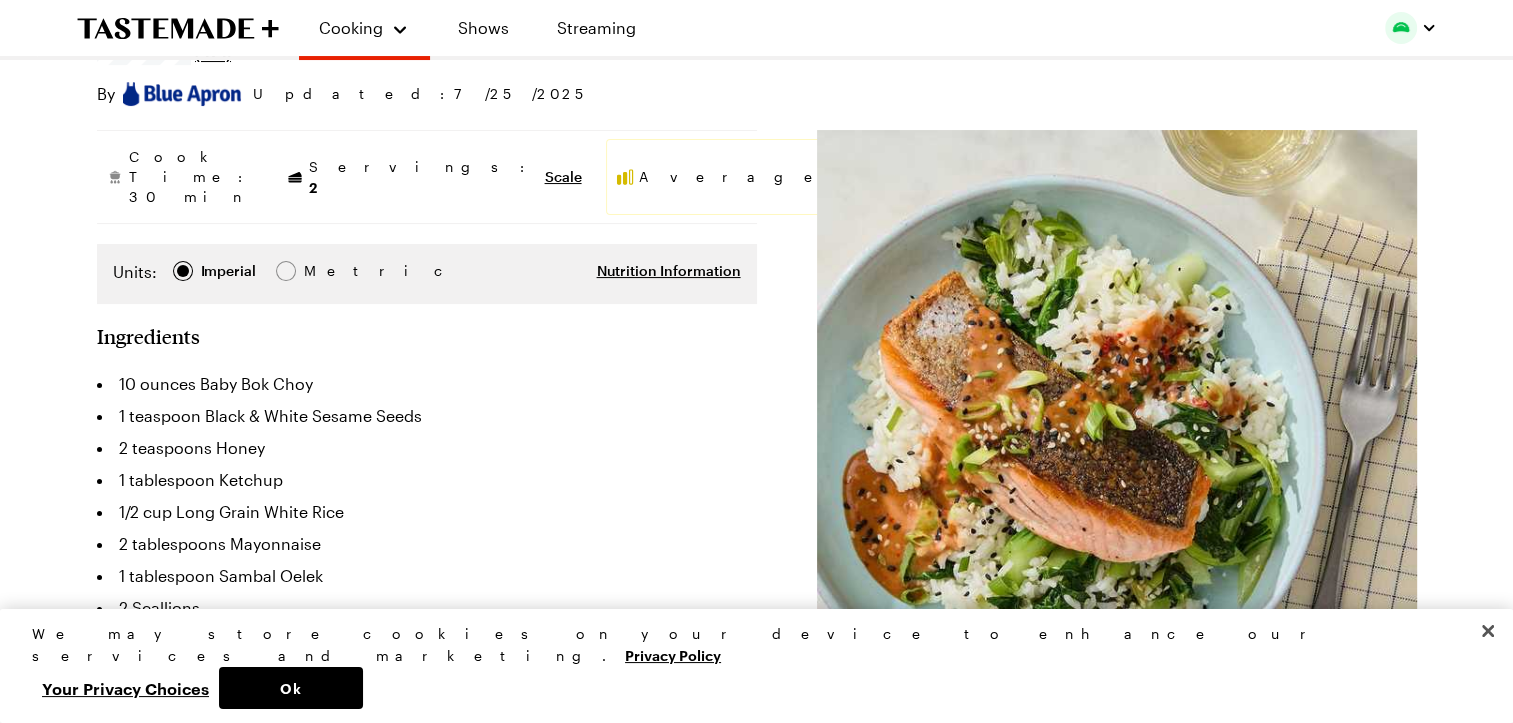 scroll, scrollTop: 300, scrollLeft: 0, axis: vertical 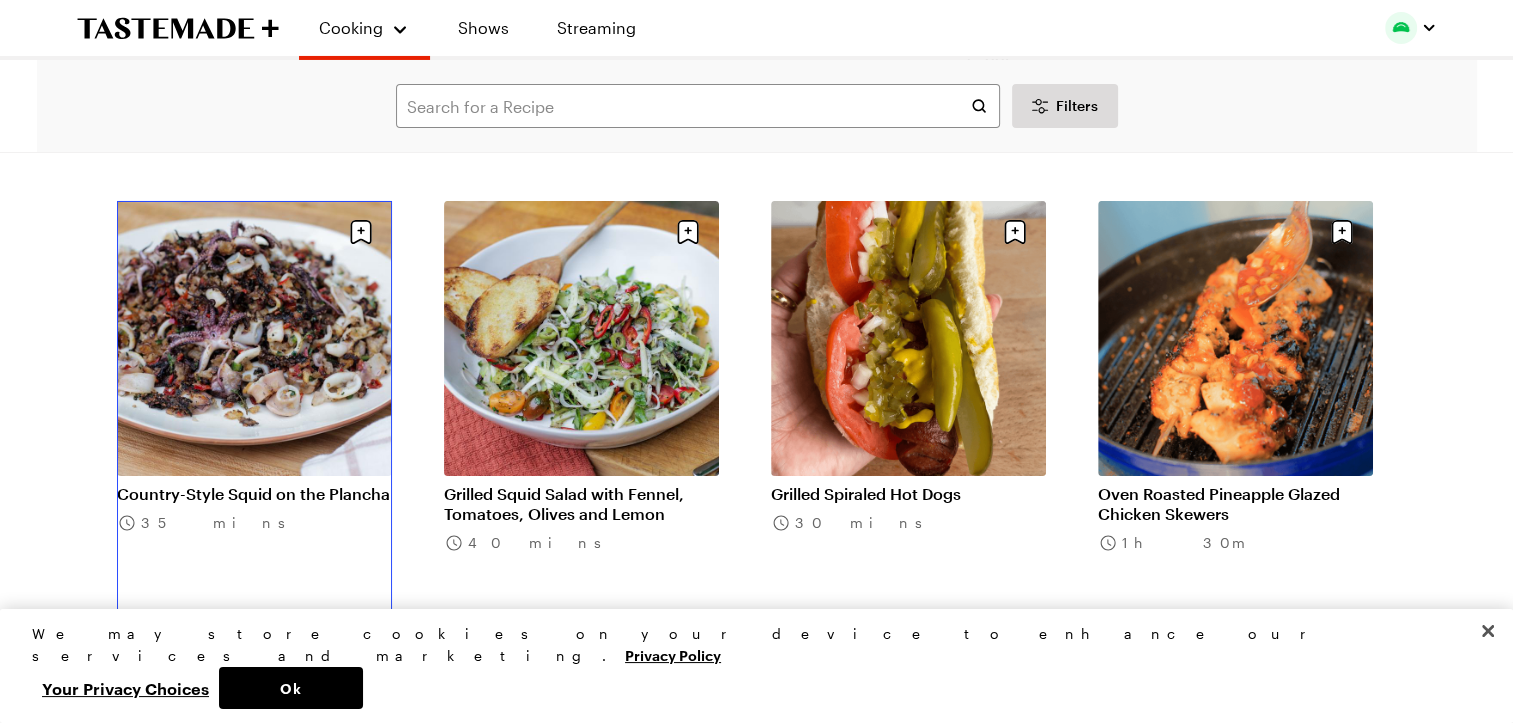 click on "Country-Style Squid on the Plancha" at bounding box center [254, 494] 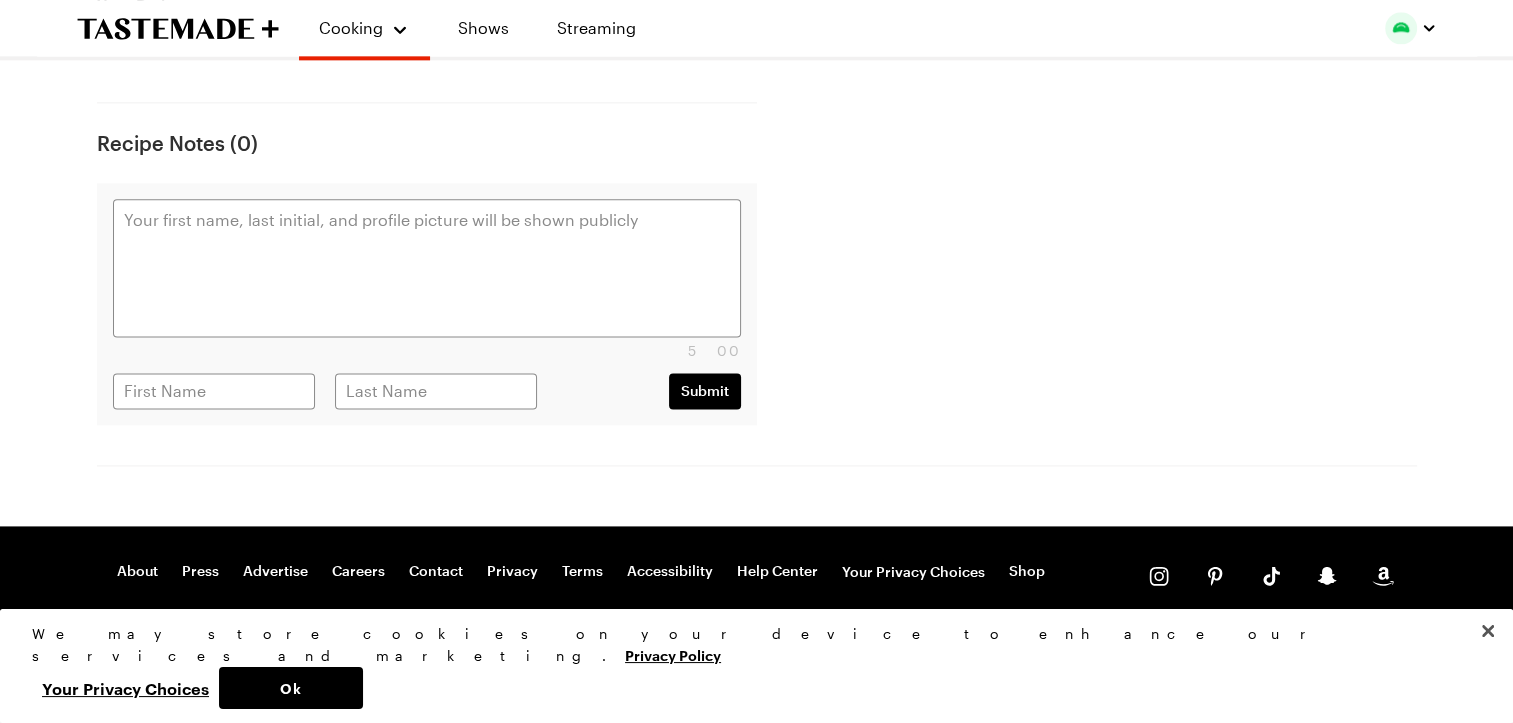 scroll, scrollTop: 0, scrollLeft: 0, axis: both 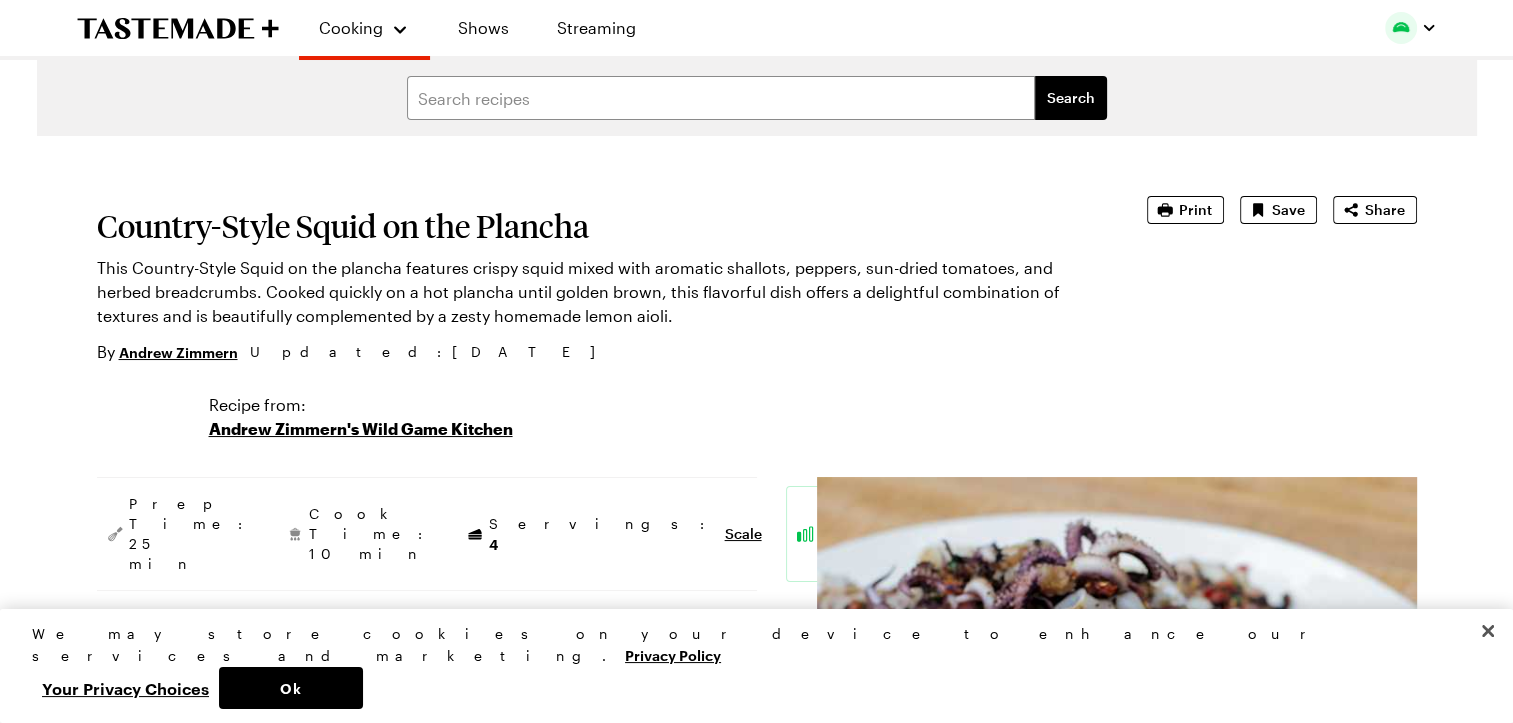 type on "x" 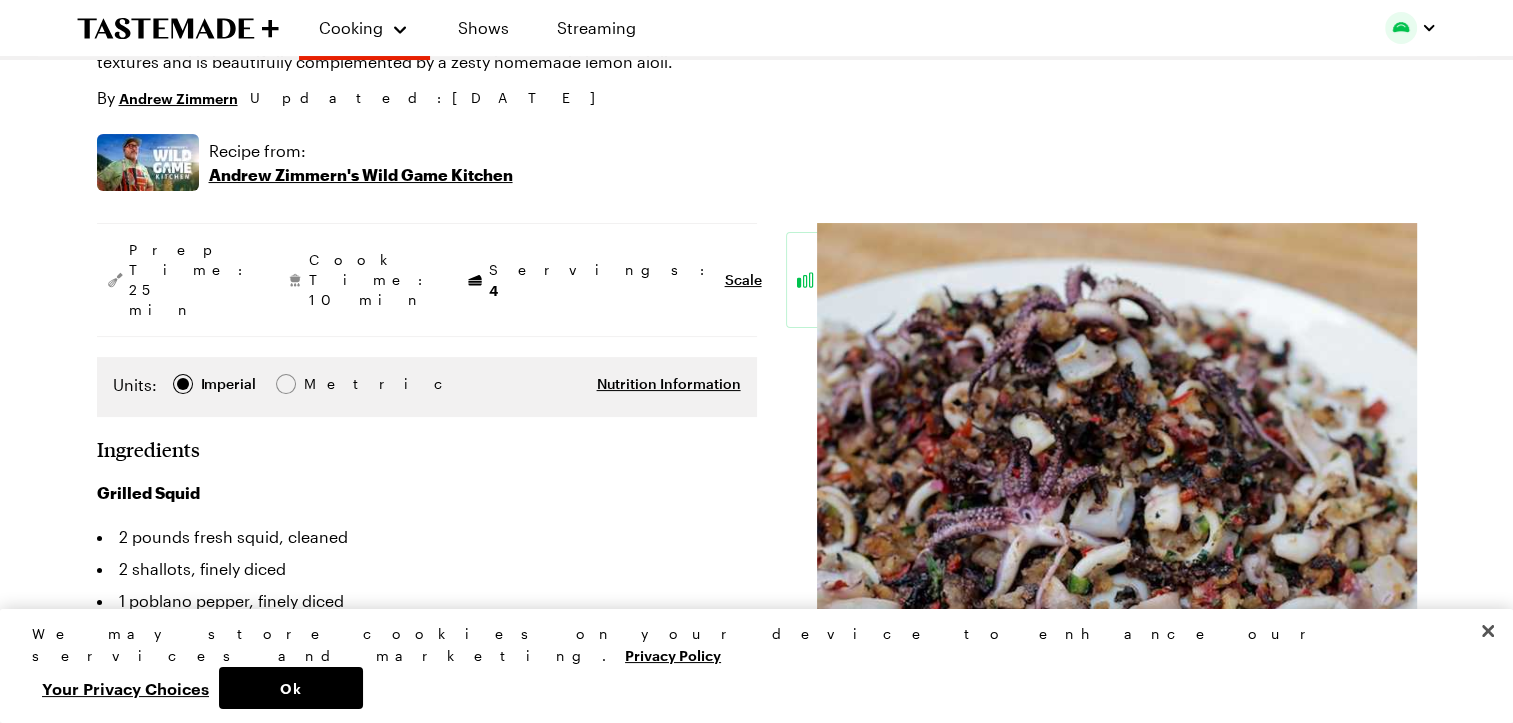 scroll, scrollTop: 426, scrollLeft: 0, axis: vertical 